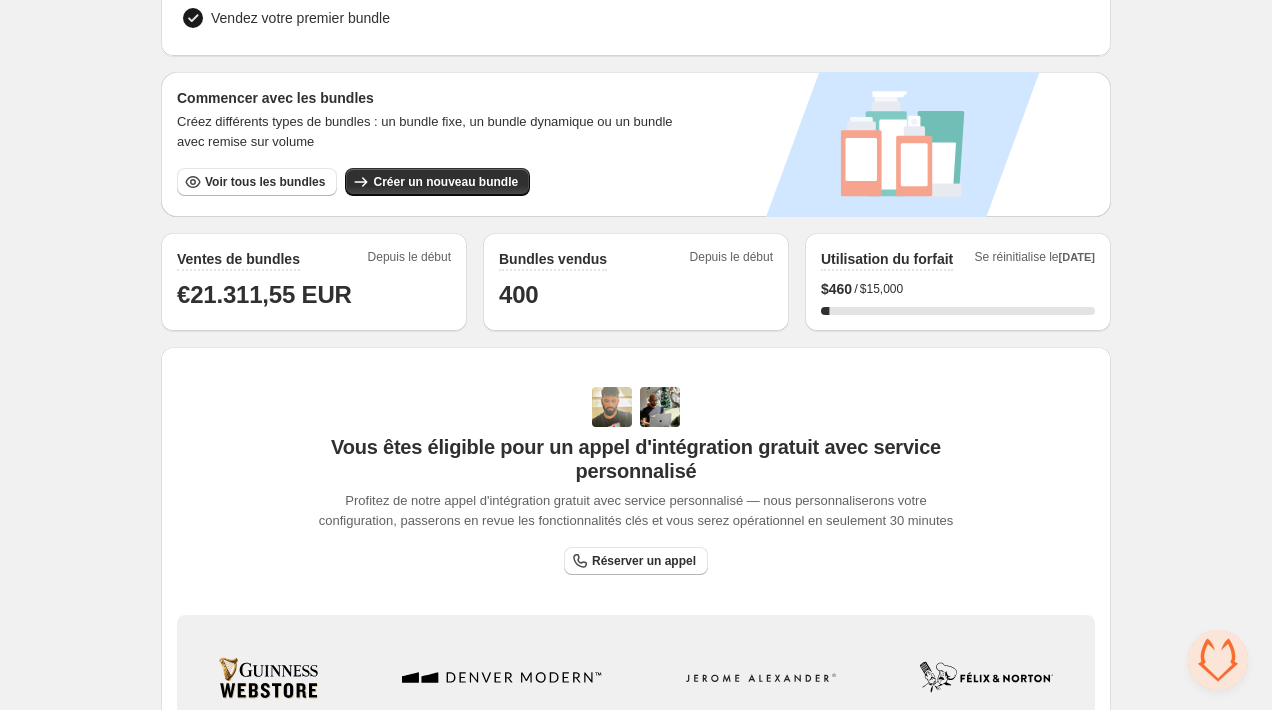 scroll, scrollTop: 0, scrollLeft: 0, axis: both 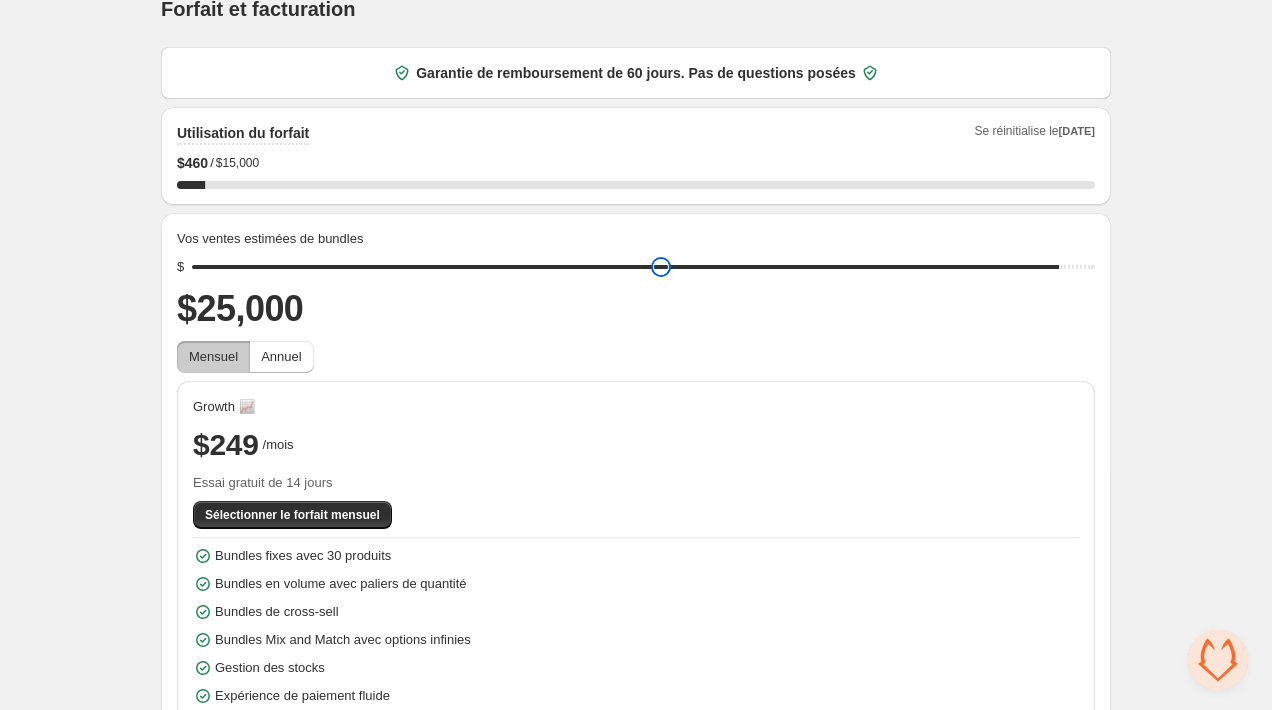 drag, startPoint x: 349, startPoint y: 237, endPoint x: 1166, endPoint y: 283, distance: 818.29395 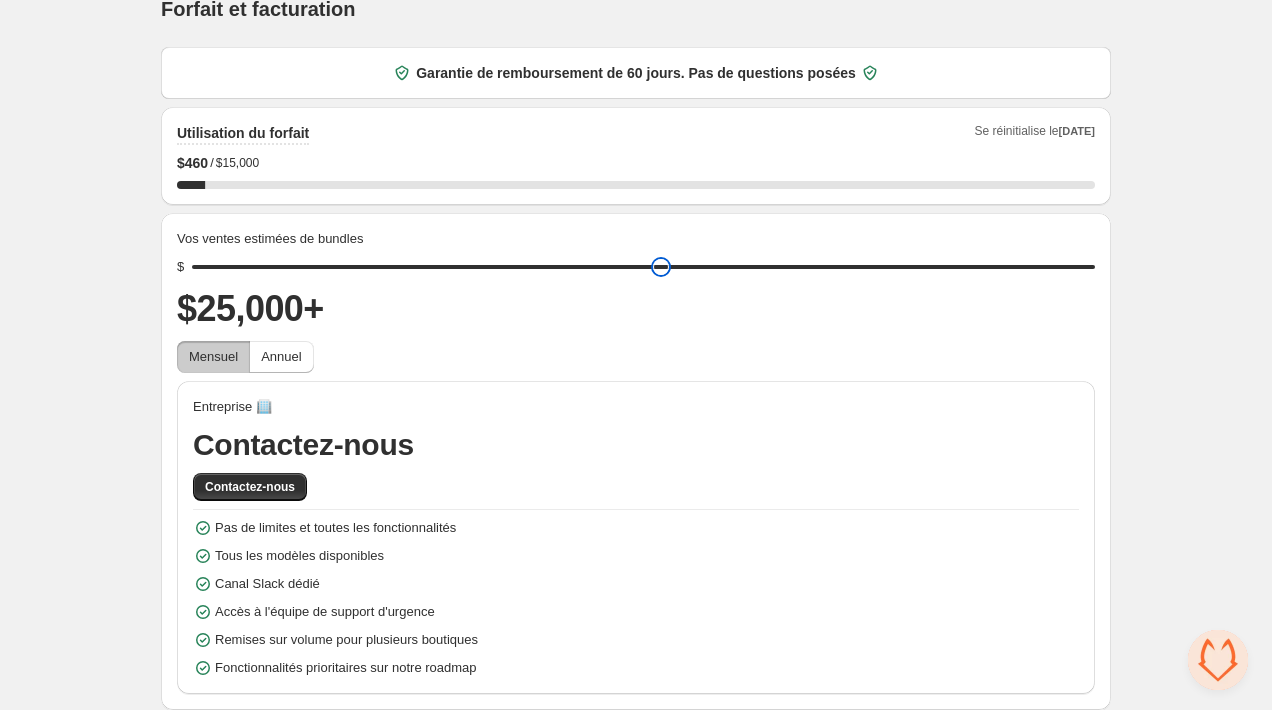 scroll, scrollTop: 0, scrollLeft: 0, axis: both 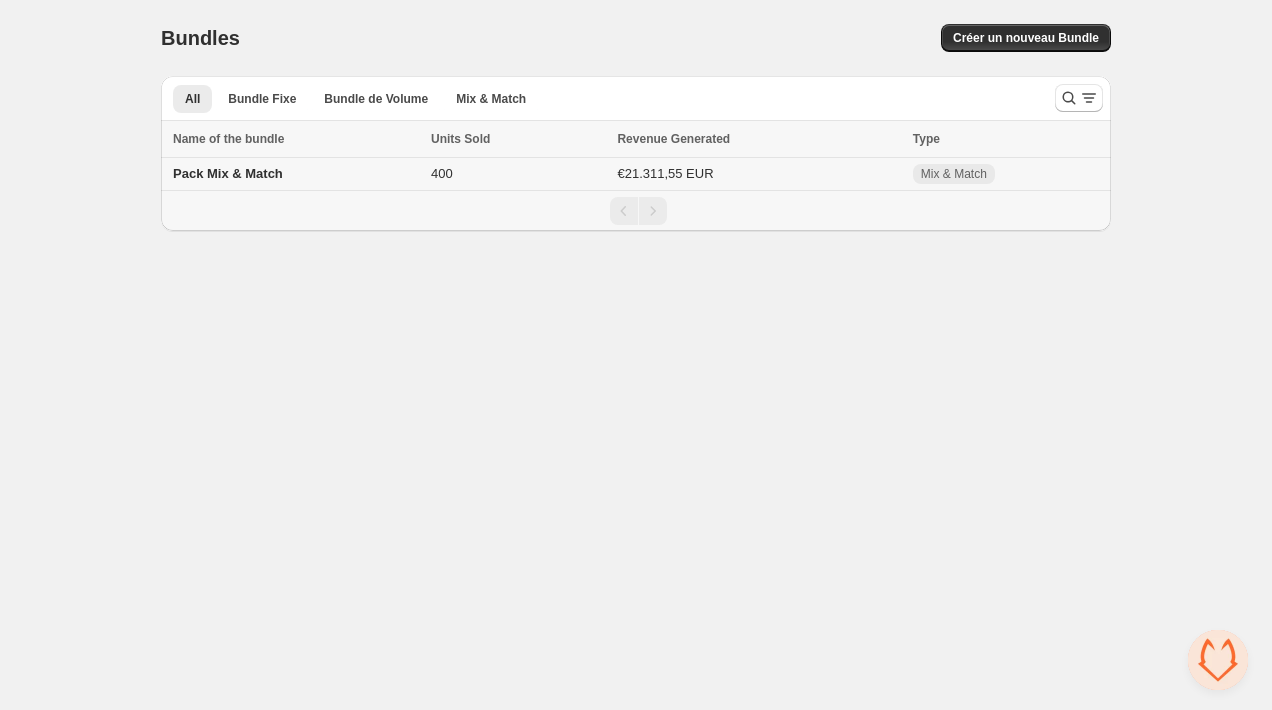 click on "Pack Mix & Match" at bounding box center (293, 174) 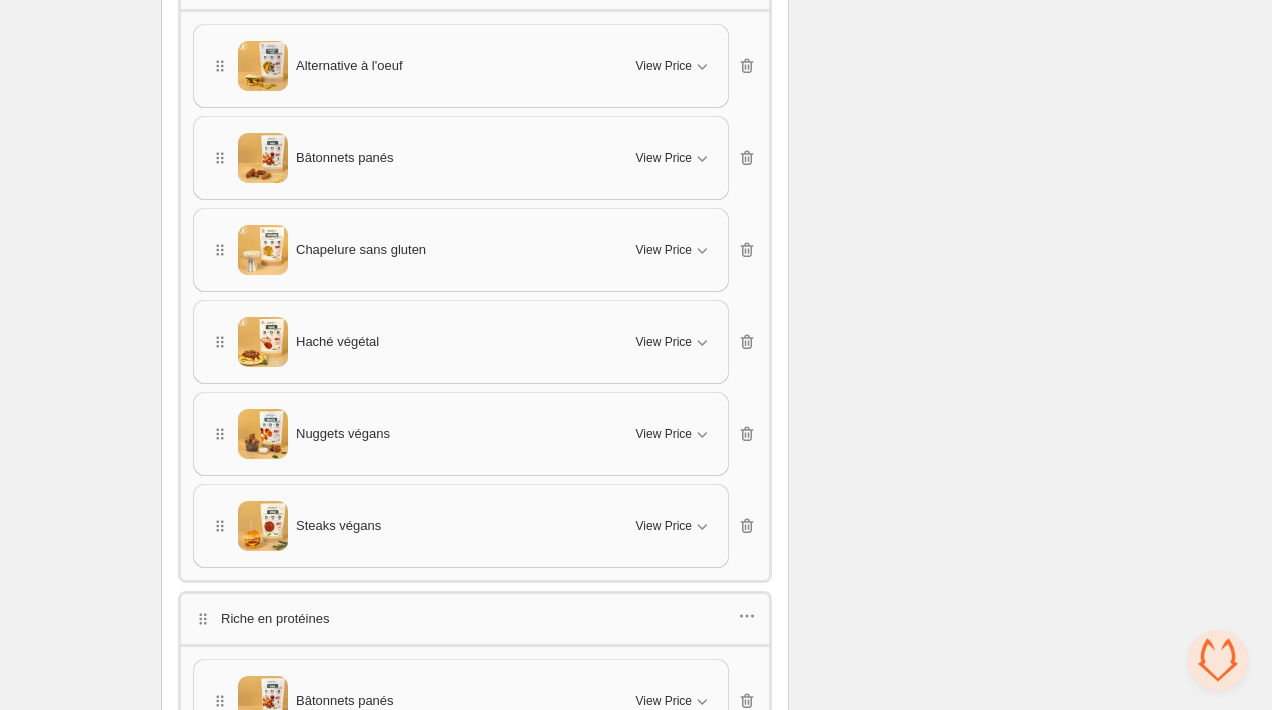 scroll, scrollTop: 1380, scrollLeft: 0, axis: vertical 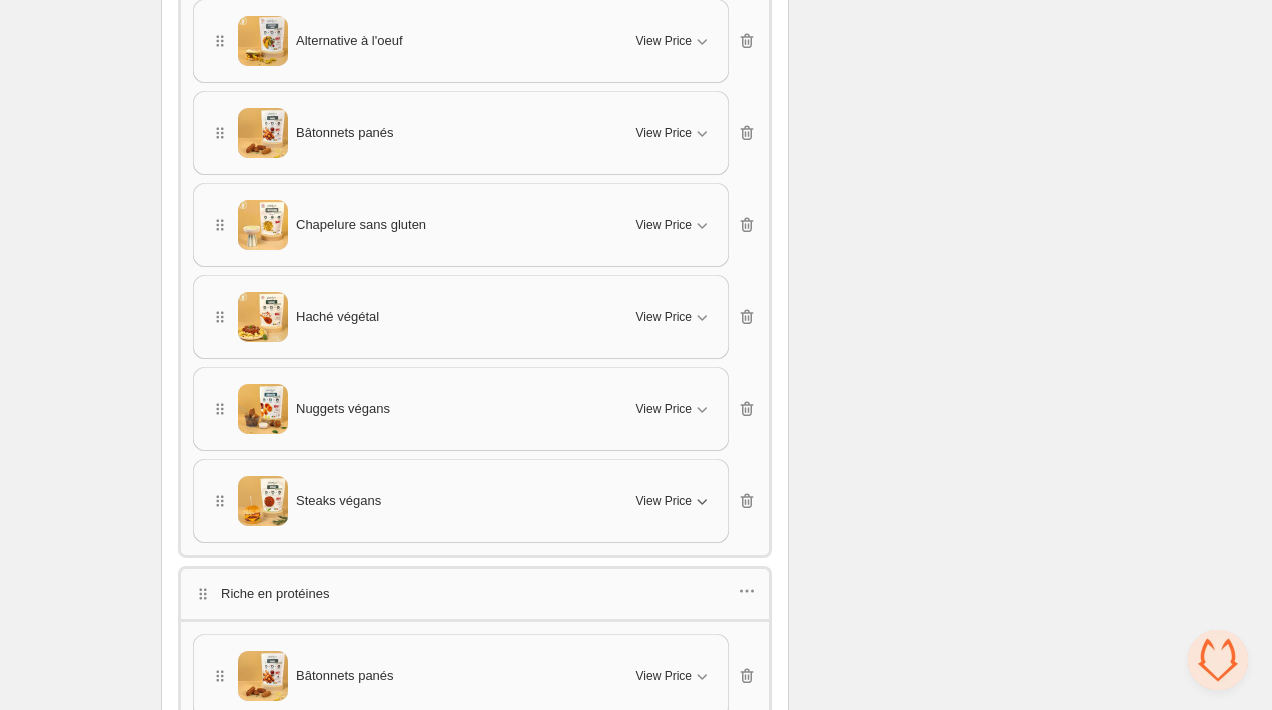click on "View Price" at bounding box center [664, 501] 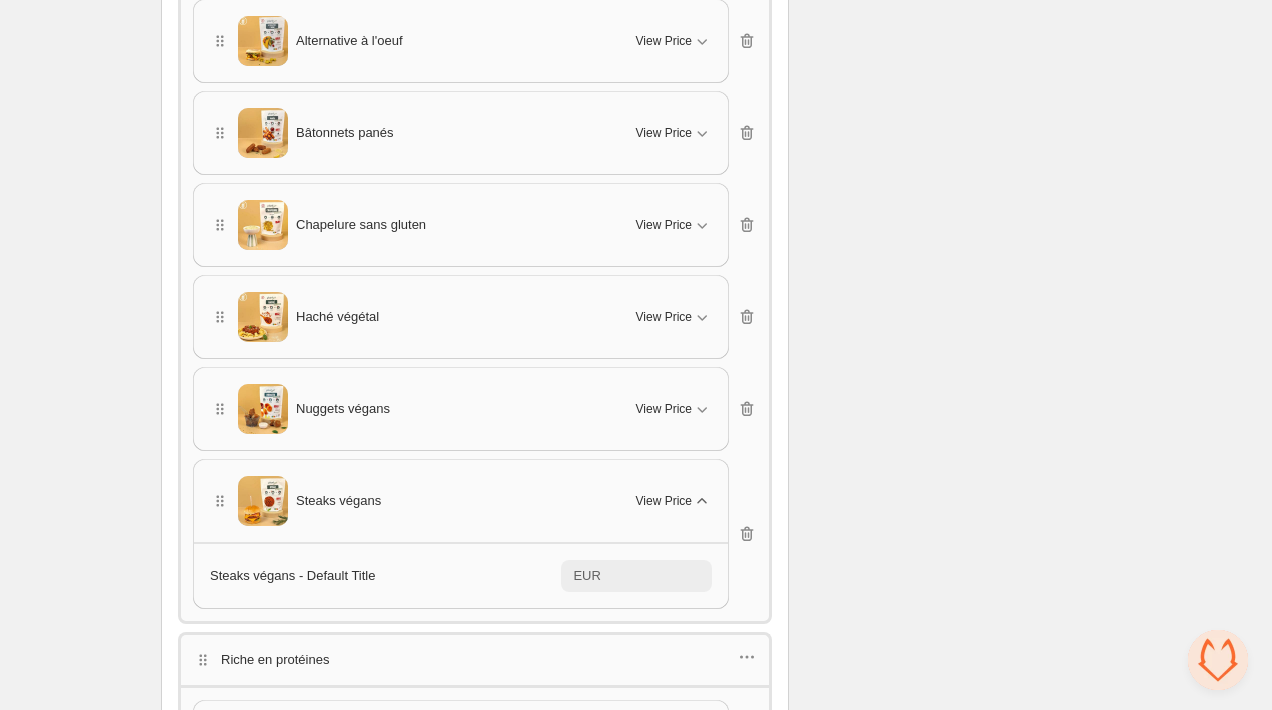 click on "View Price" at bounding box center [664, 501] 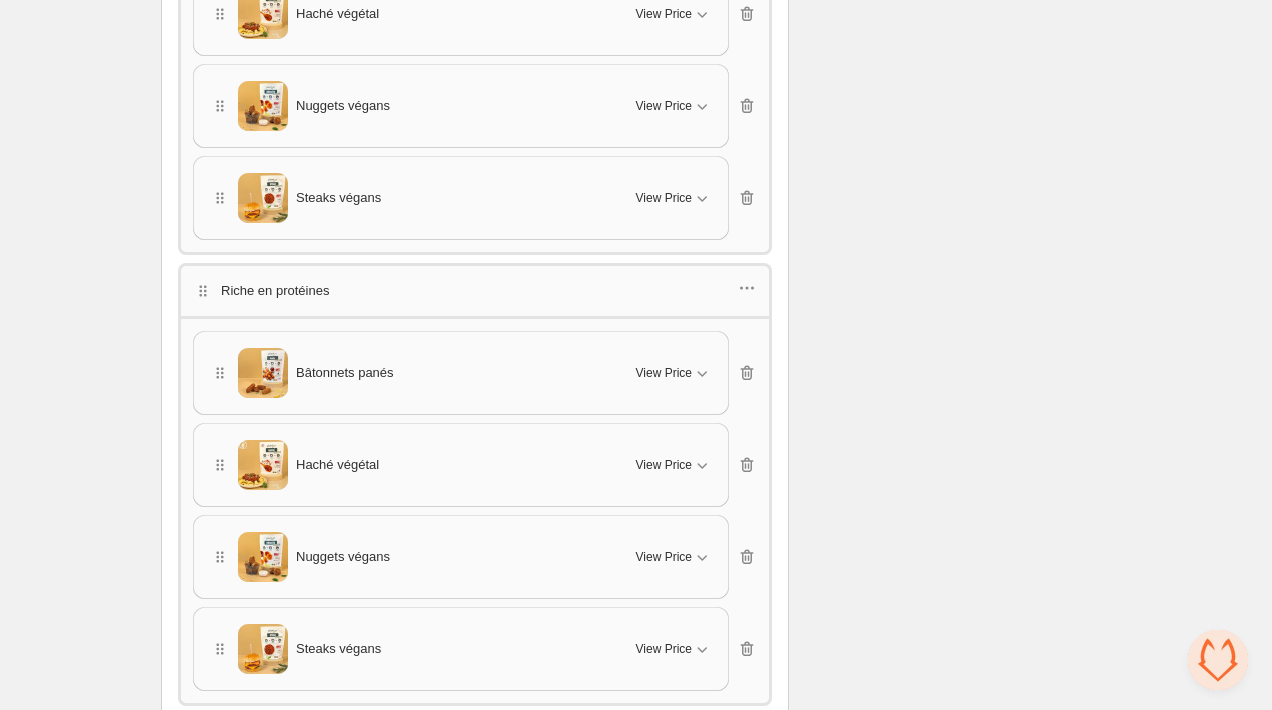 scroll, scrollTop: 1770, scrollLeft: 0, axis: vertical 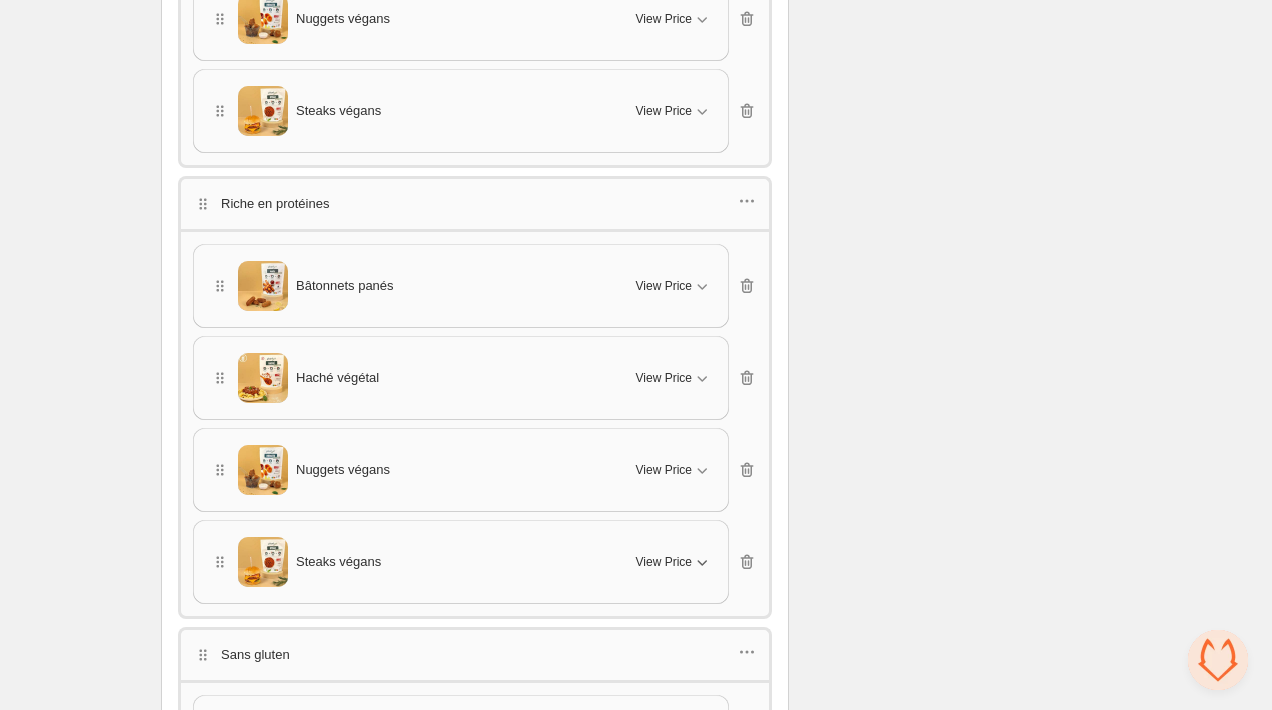 click on "View Price" at bounding box center [664, 562] 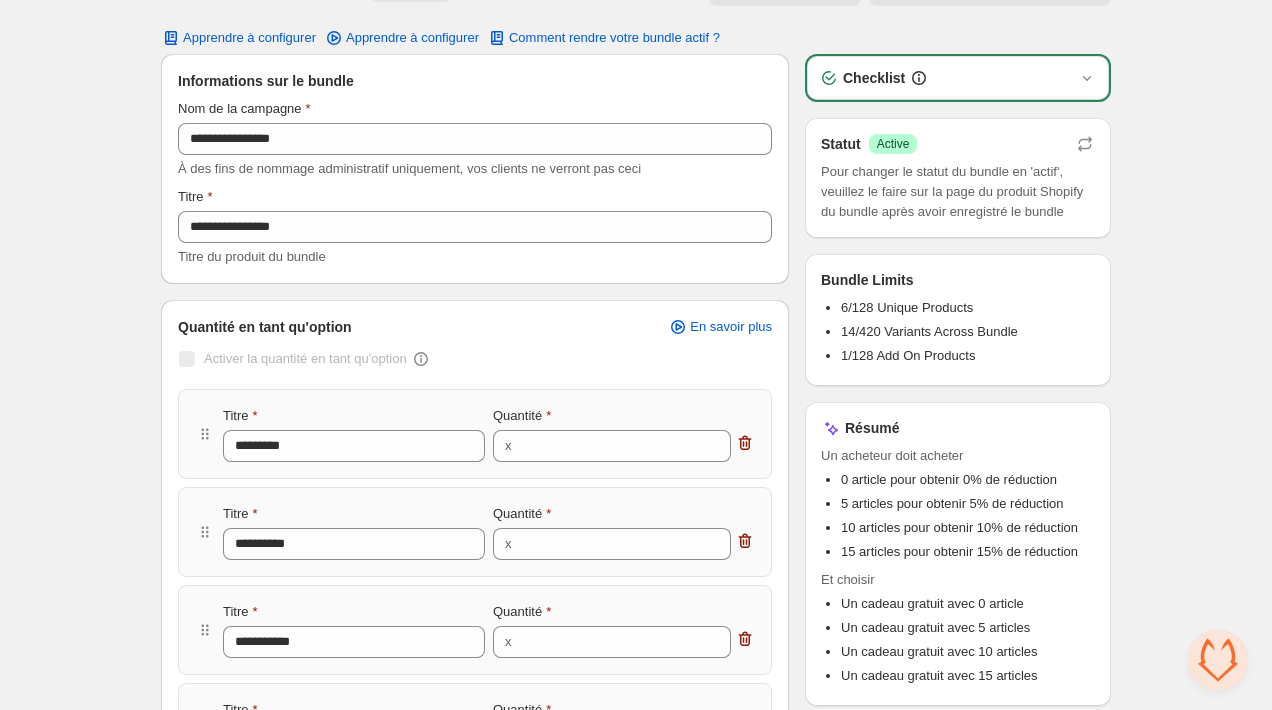 scroll, scrollTop: 0, scrollLeft: 0, axis: both 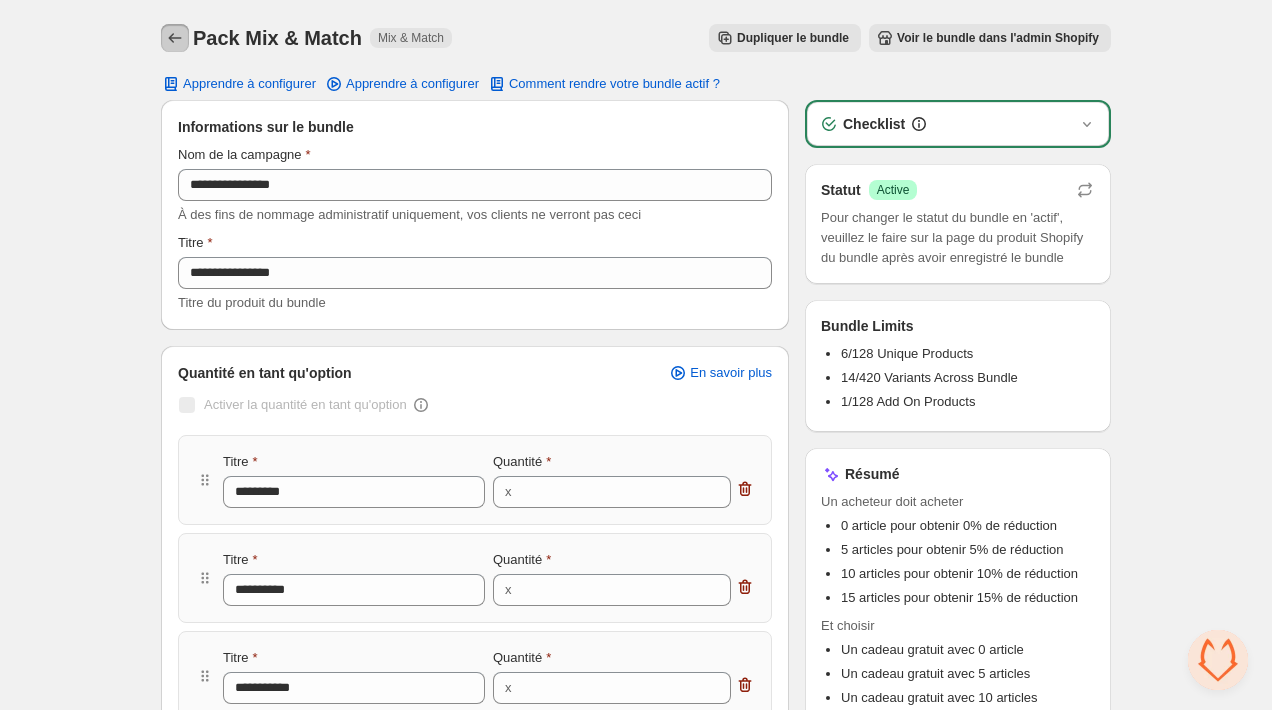 click 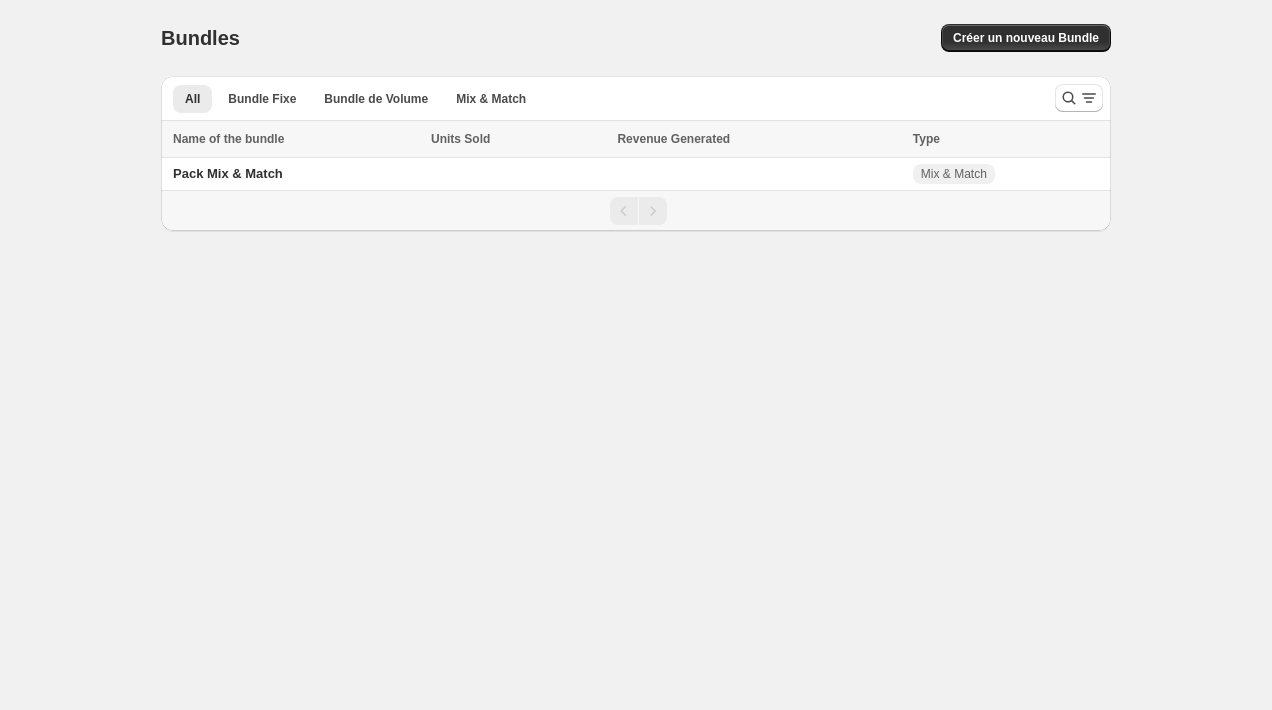scroll, scrollTop: 0, scrollLeft: 0, axis: both 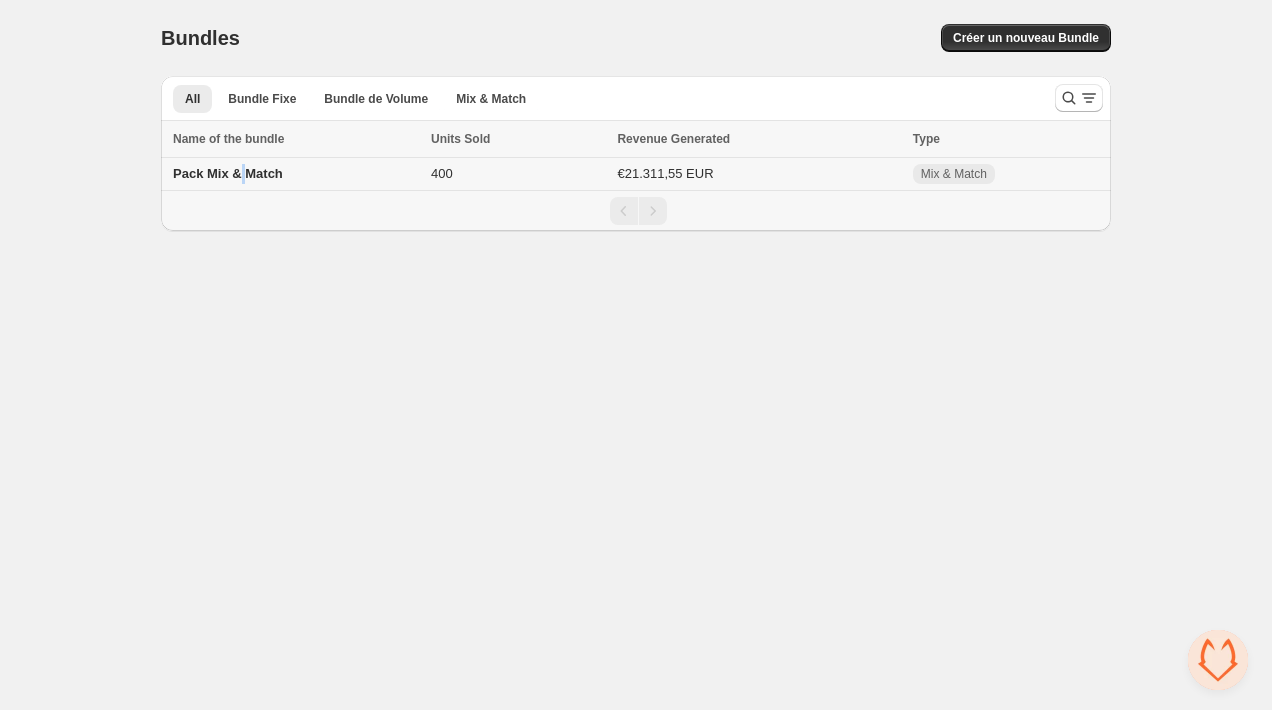 click on "Pack Mix & Match" at bounding box center [228, 173] 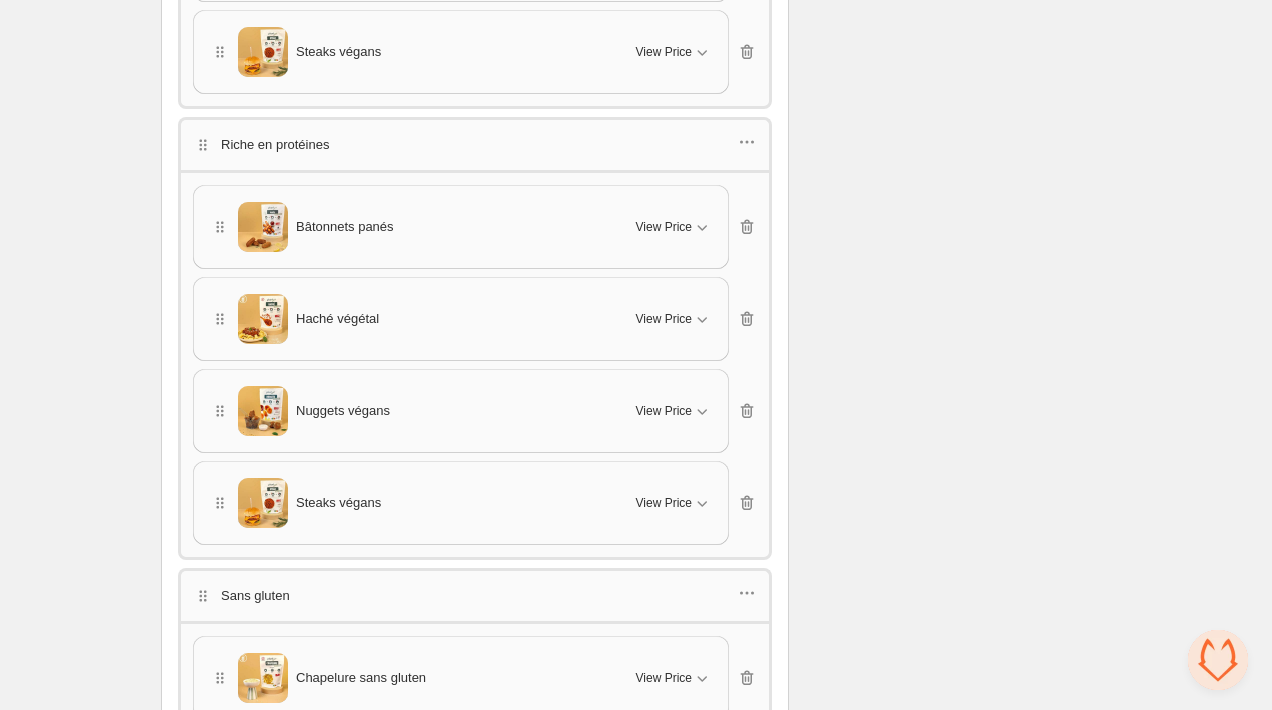 scroll, scrollTop: 1830, scrollLeft: 0, axis: vertical 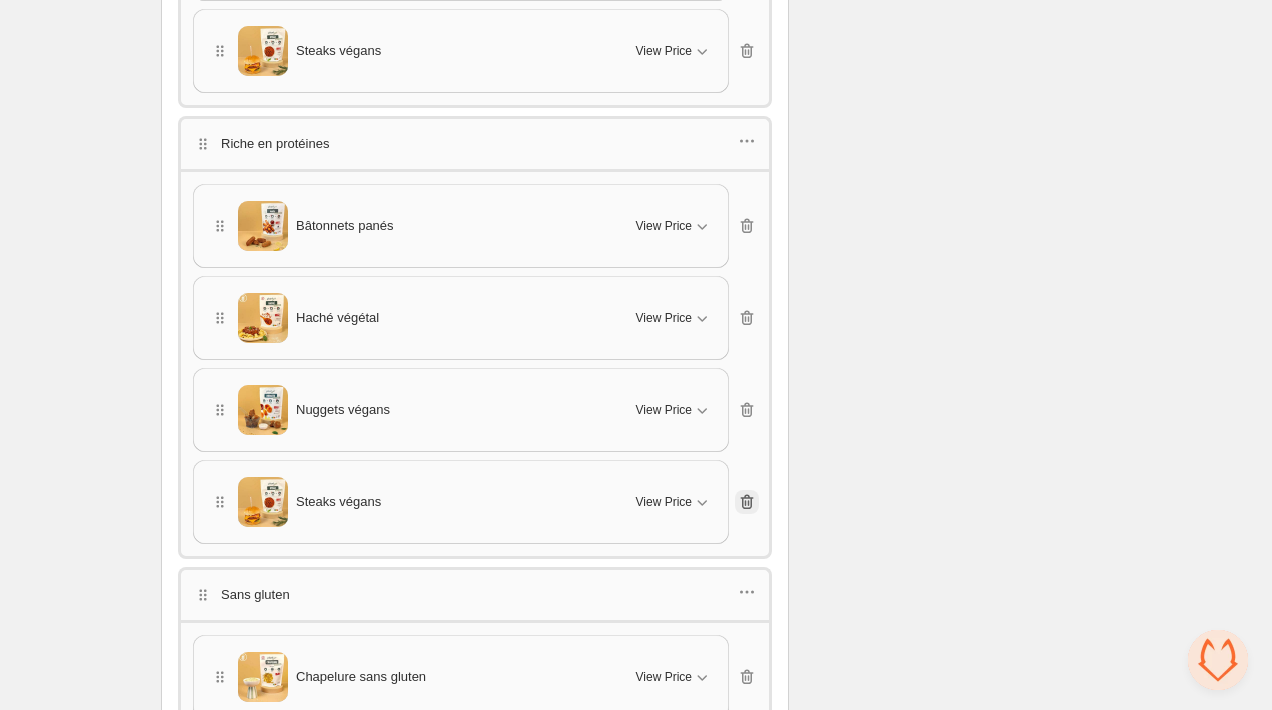 click 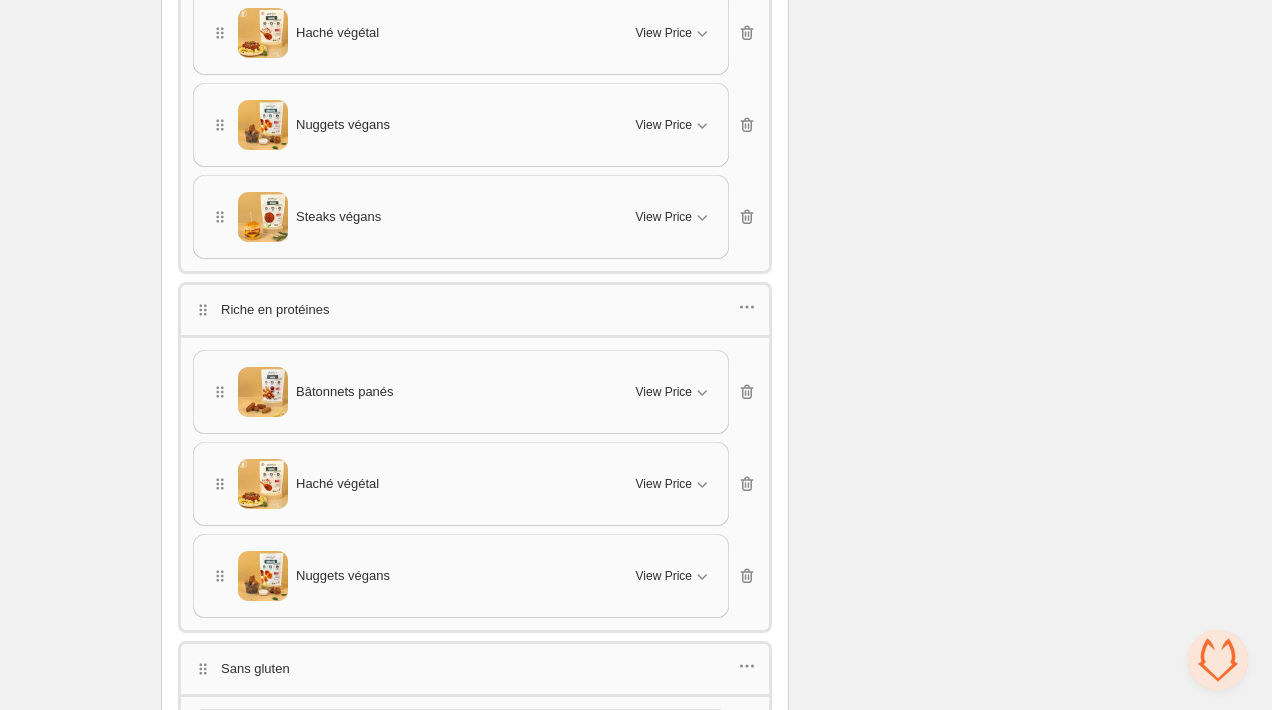 scroll, scrollTop: 1641, scrollLeft: 0, axis: vertical 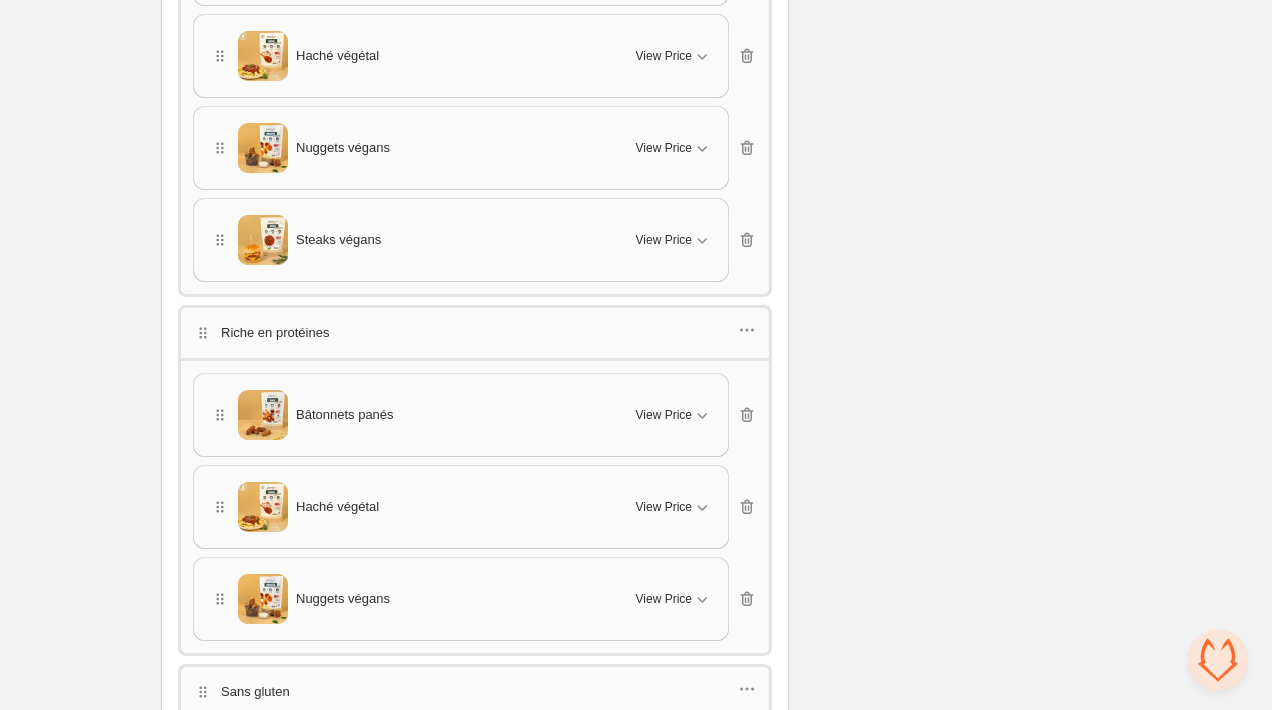 click at bounding box center [747, 333] 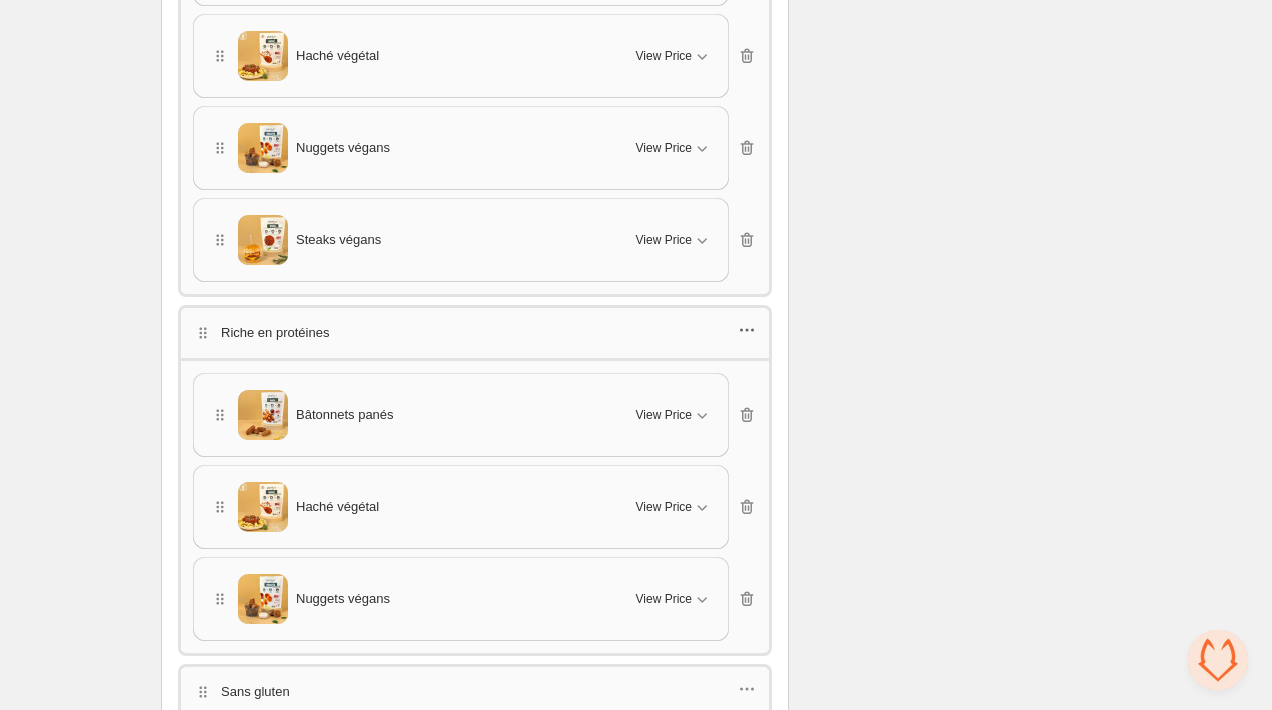 click 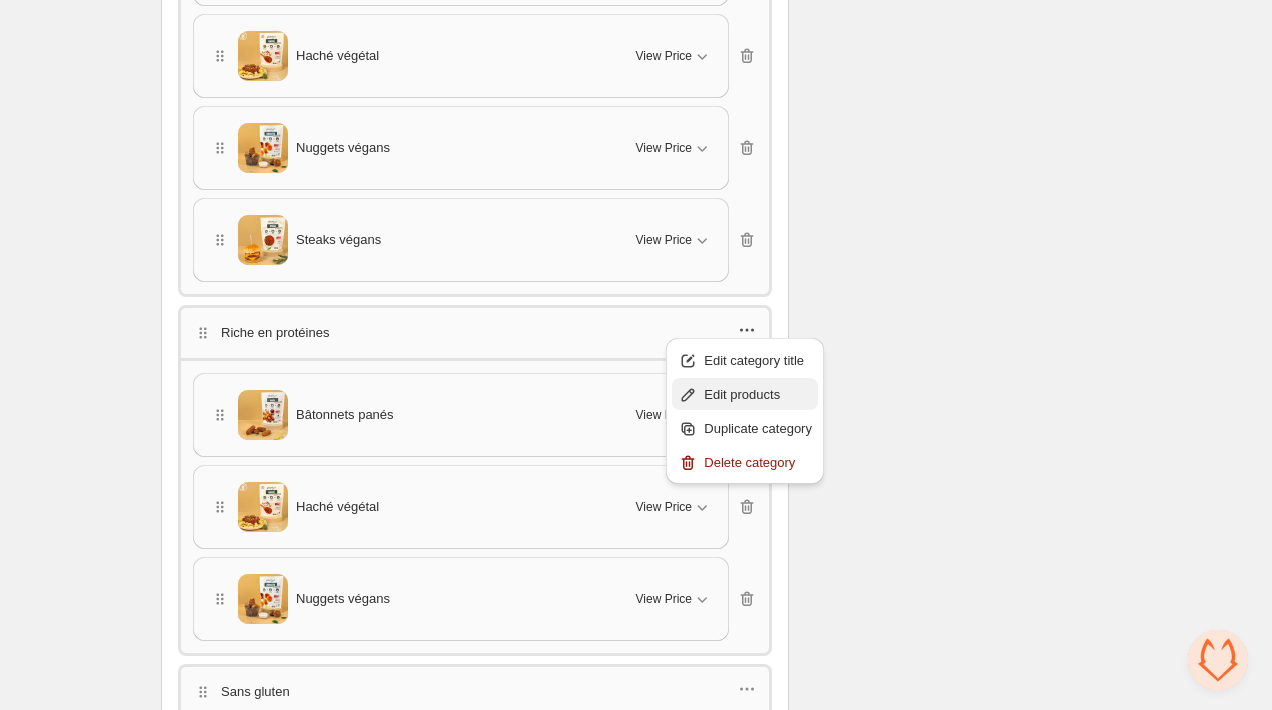 click on "Edit products" at bounding box center [758, 395] 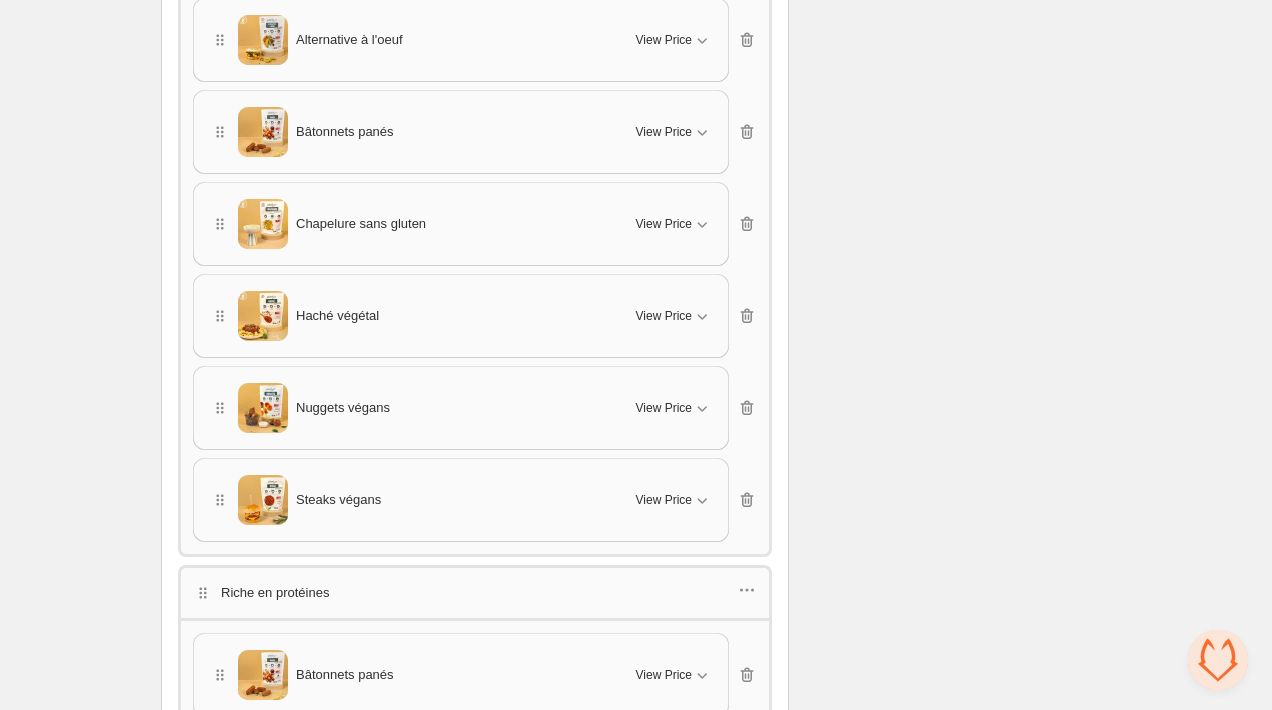 scroll, scrollTop: 1364, scrollLeft: 0, axis: vertical 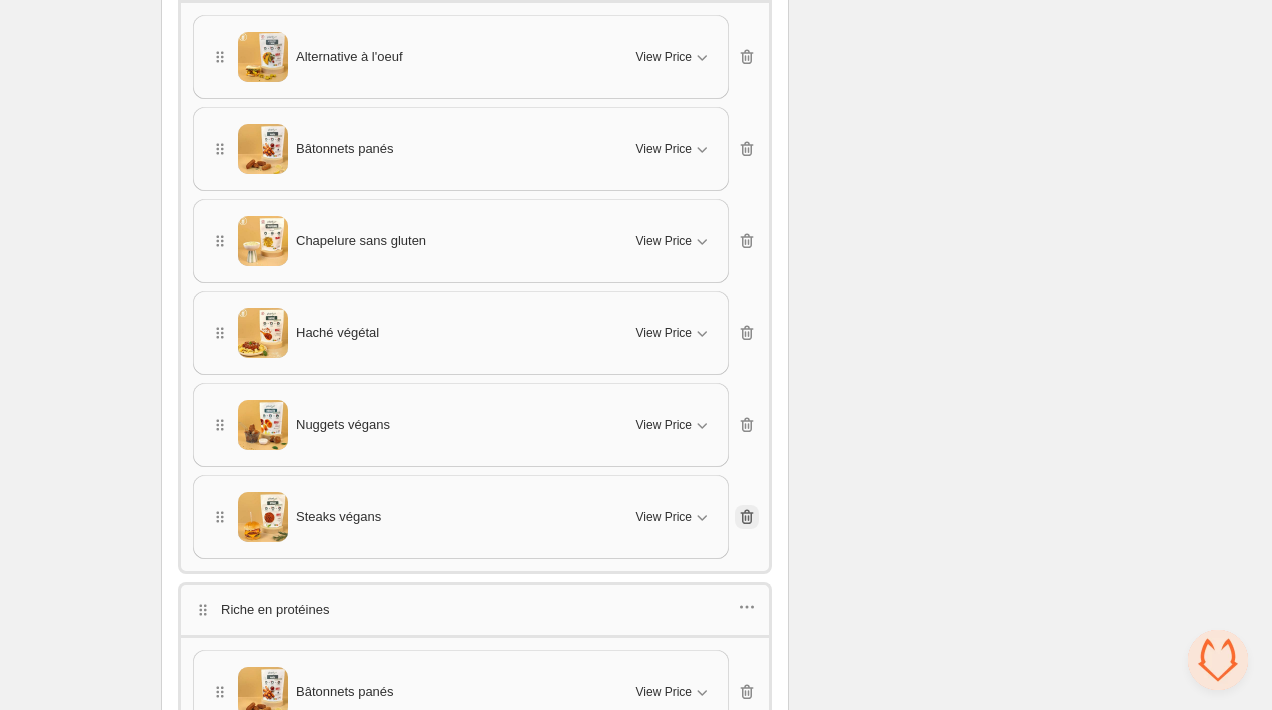 click at bounding box center (747, 517) 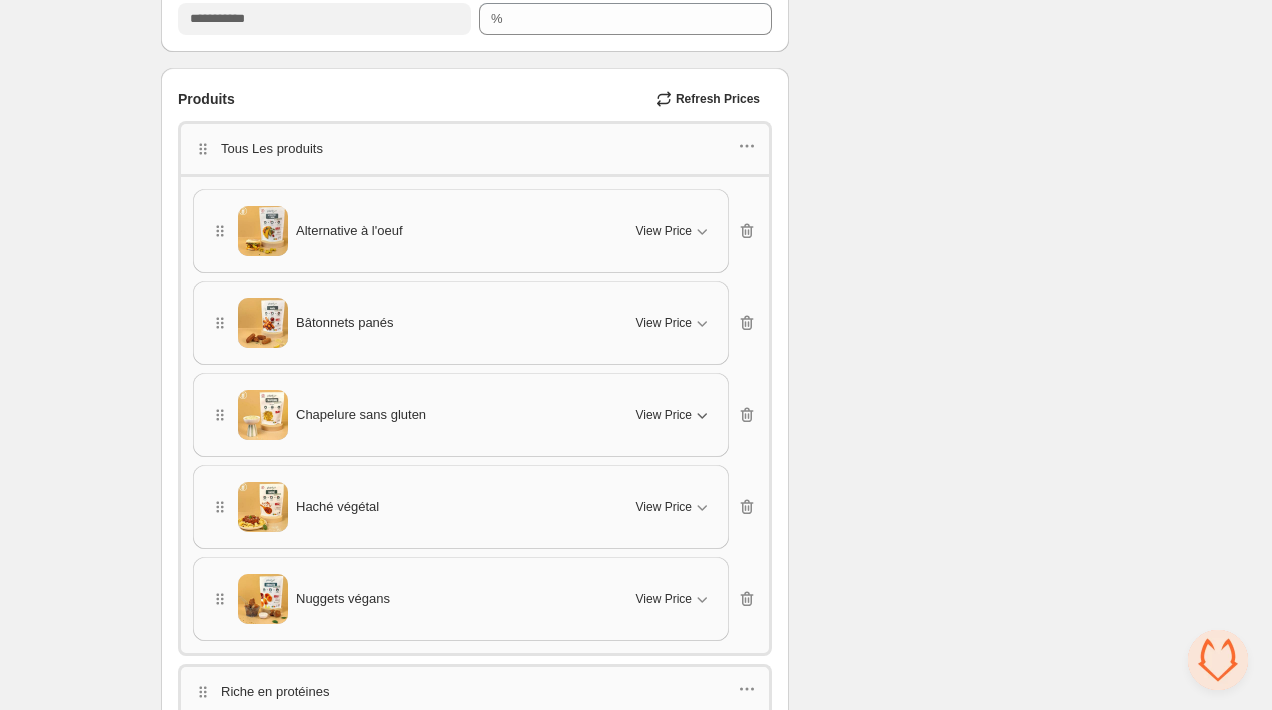 scroll, scrollTop: 1181, scrollLeft: 0, axis: vertical 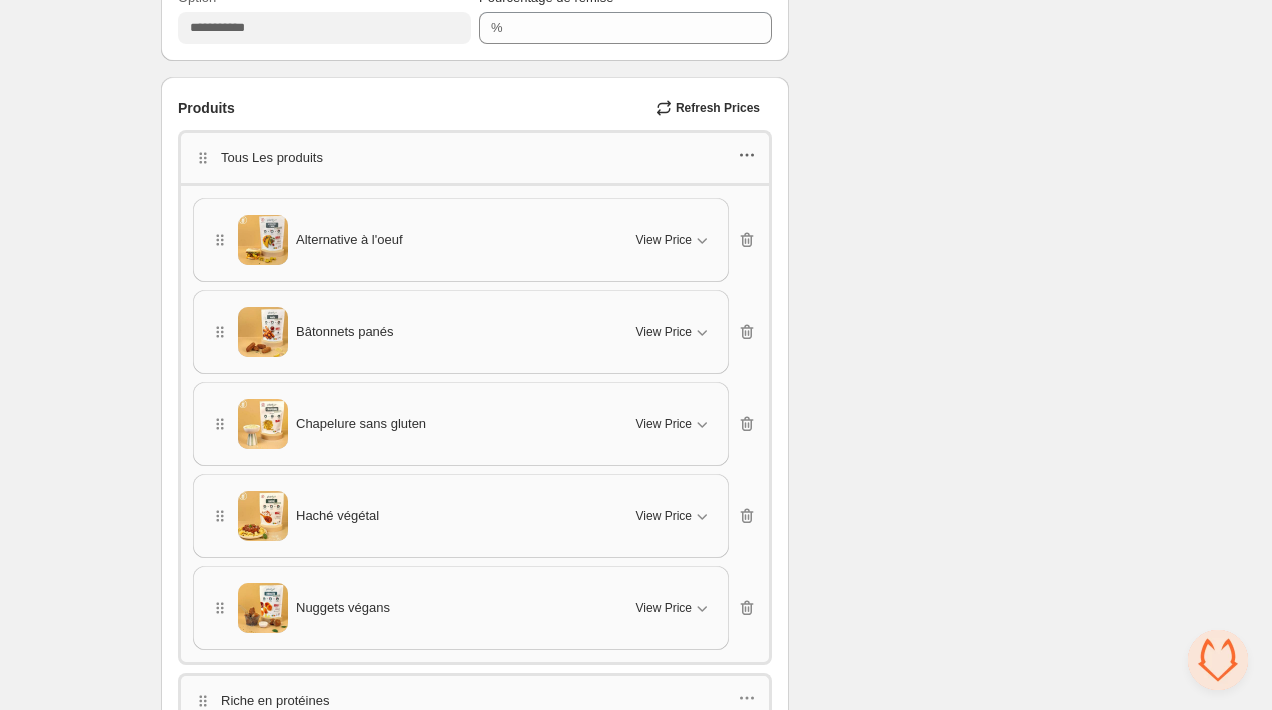 click 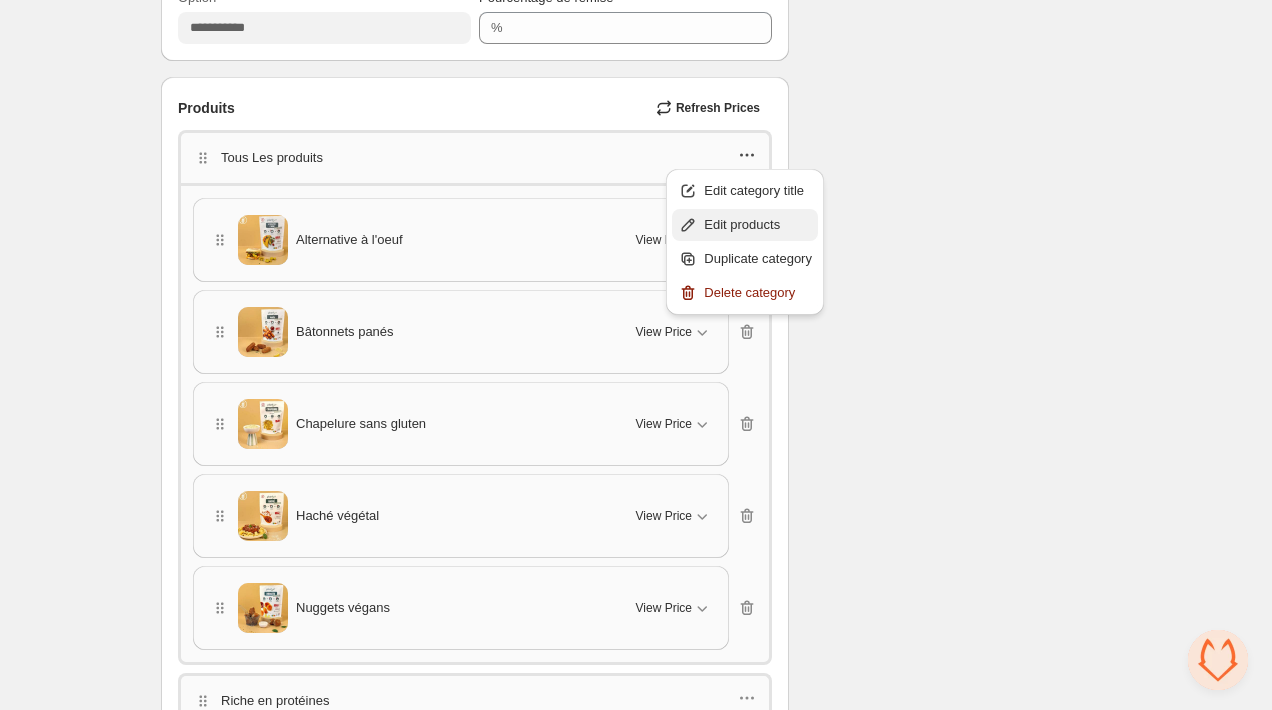 click on "Edit products" at bounding box center (758, 225) 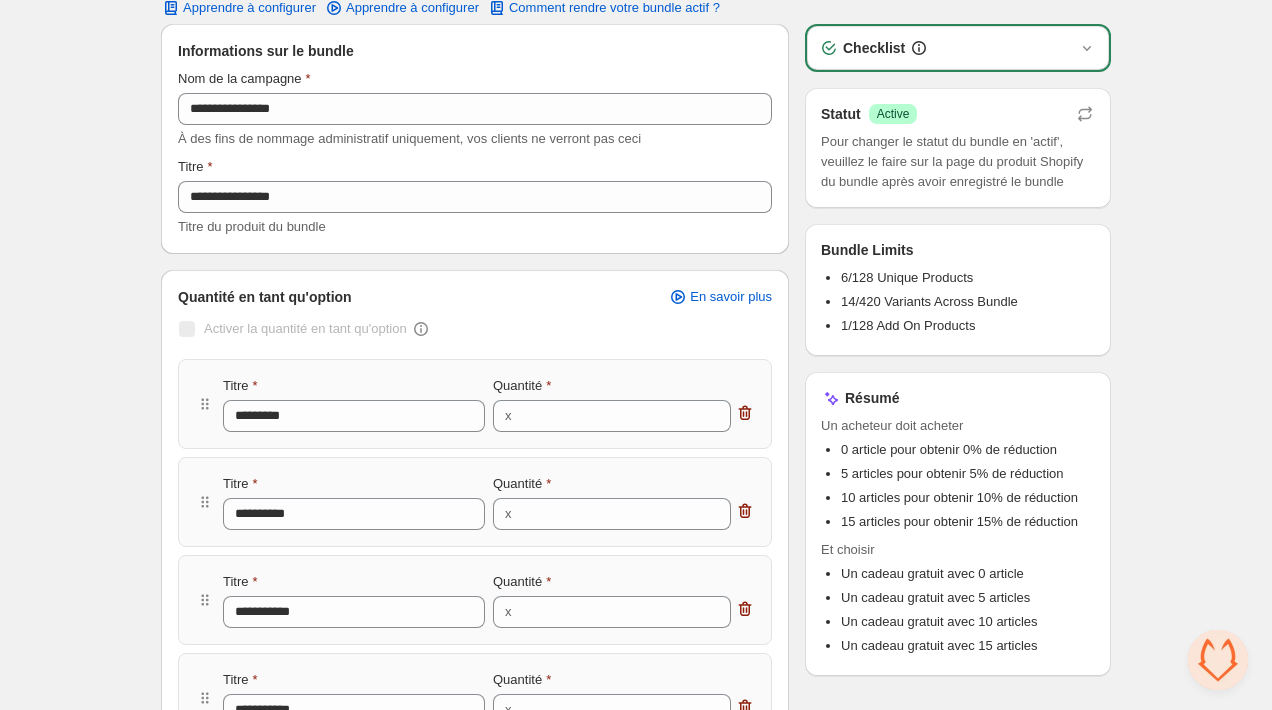 scroll, scrollTop: 75, scrollLeft: 0, axis: vertical 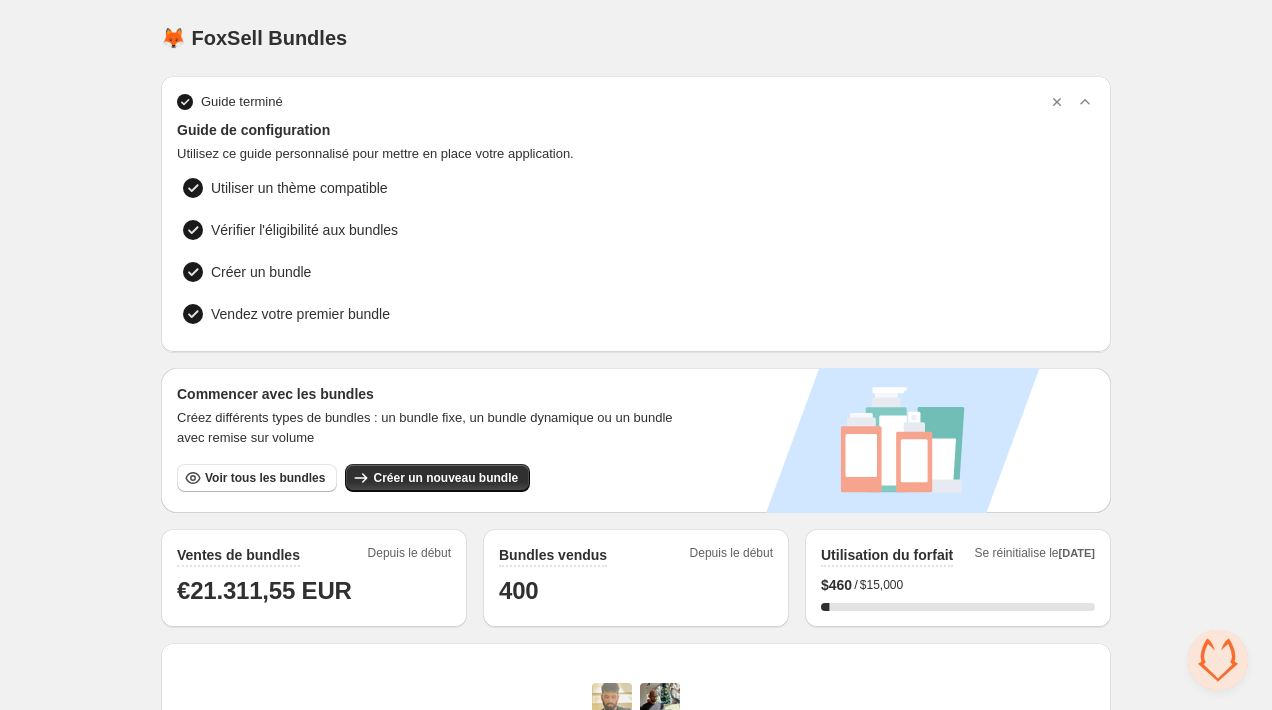 click on "🦊 FoxSell Bundles. This page is ready 🦊 FoxSell Bundles" at bounding box center [636, 38] 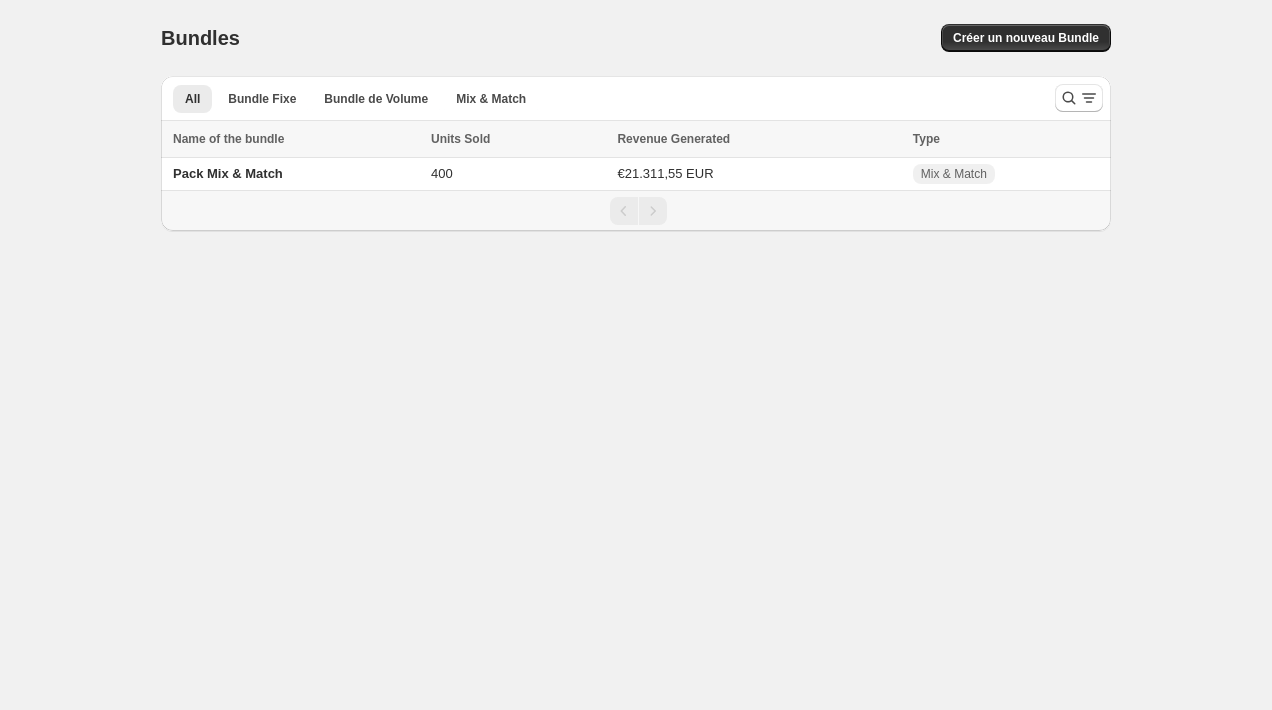scroll, scrollTop: 0, scrollLeft: 0, axis: both 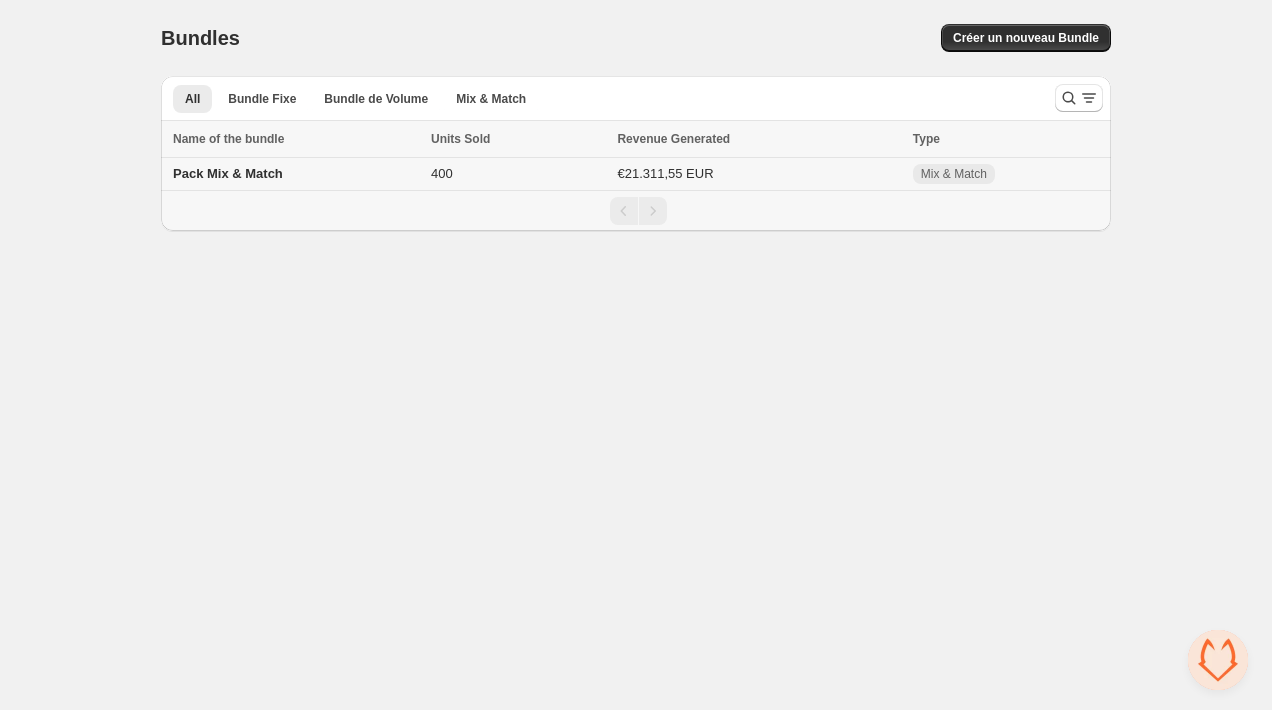 click on "Pack Mix & Match" at bounding box center (293, 174) 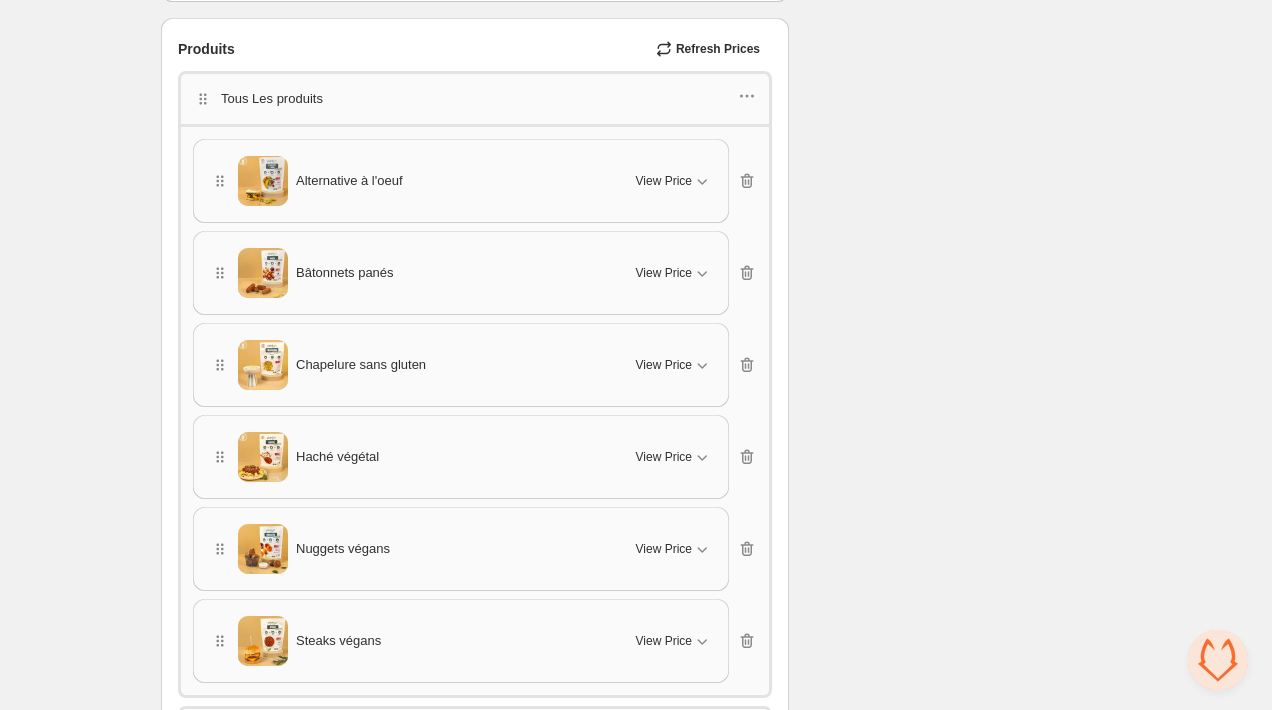 scroll, scrollTop: 1241, scrollLeft: 0, axis: vertical 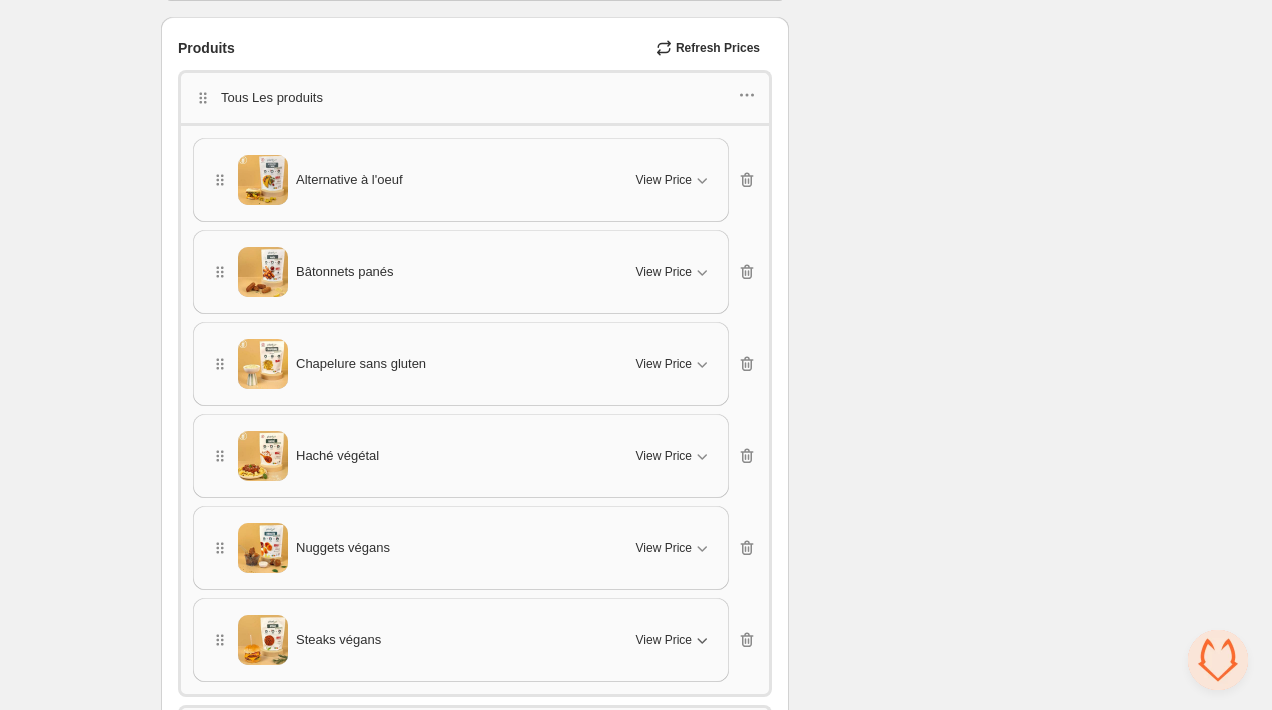 click on "View Price" at bounding box center (664, 640) 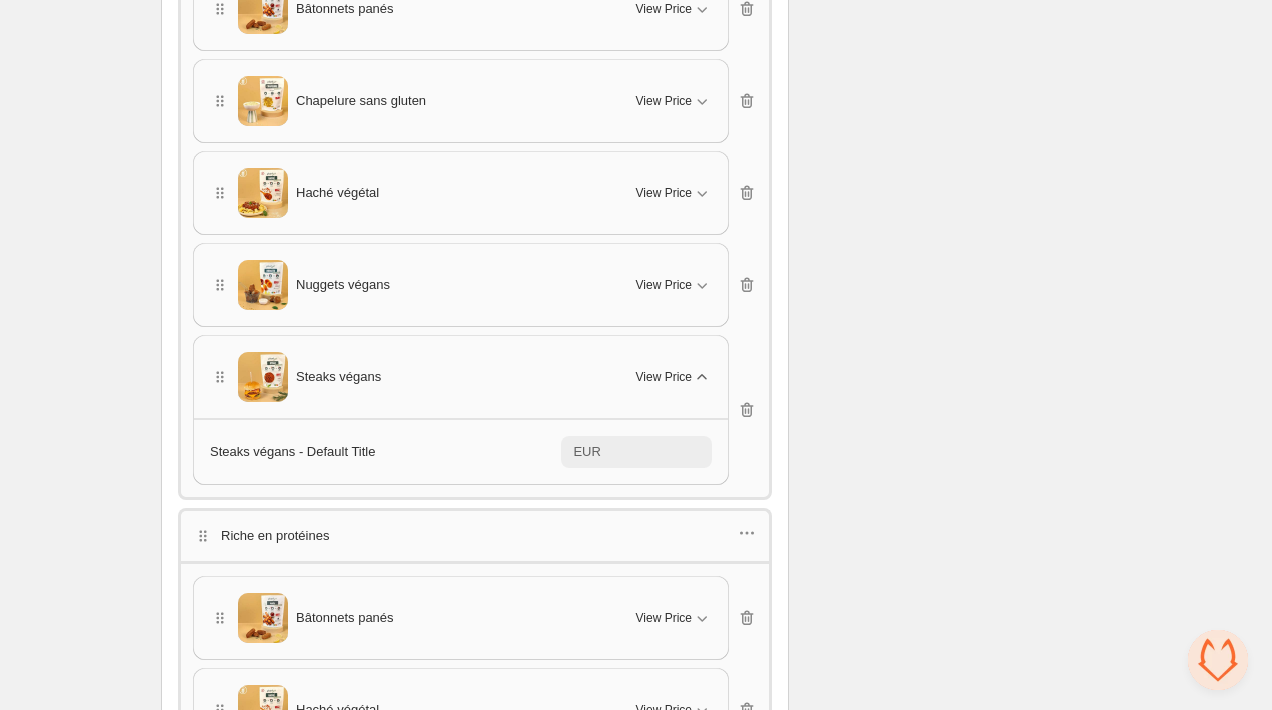scroll, scrollTop: 1521, scrollLeft: 0, axis: vertical 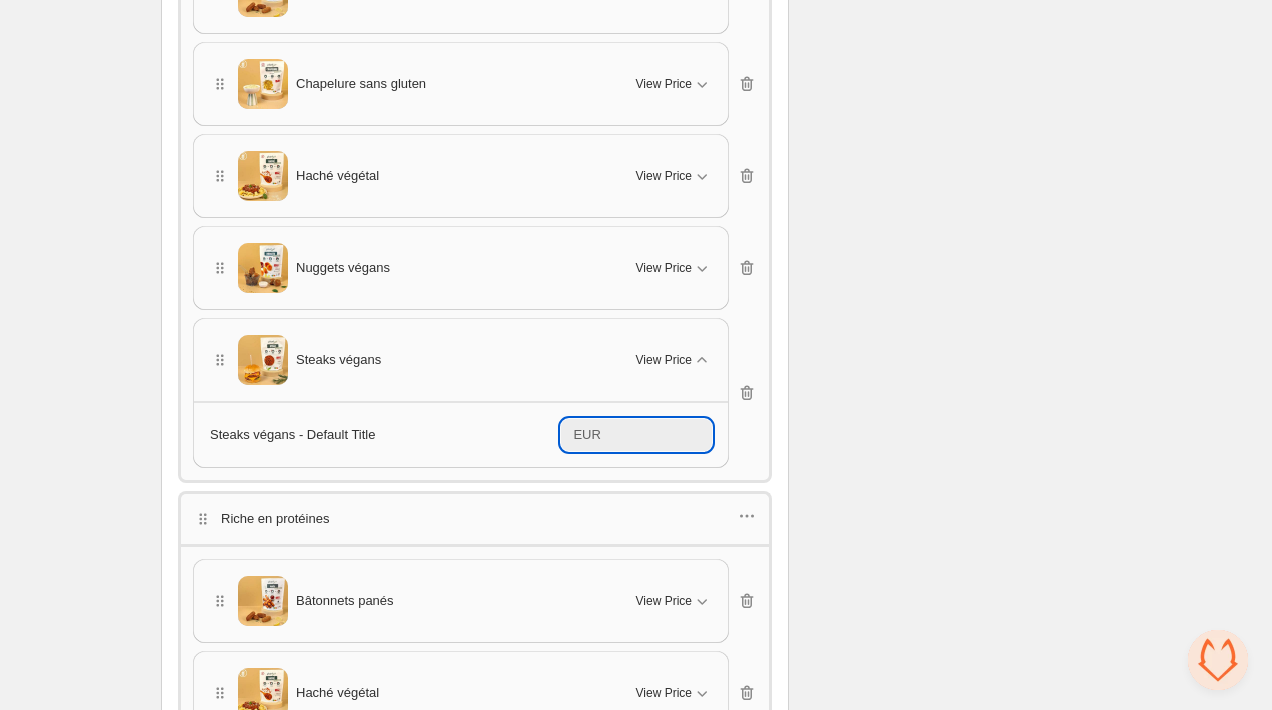 click on "****" at bounding box center [659, 435] 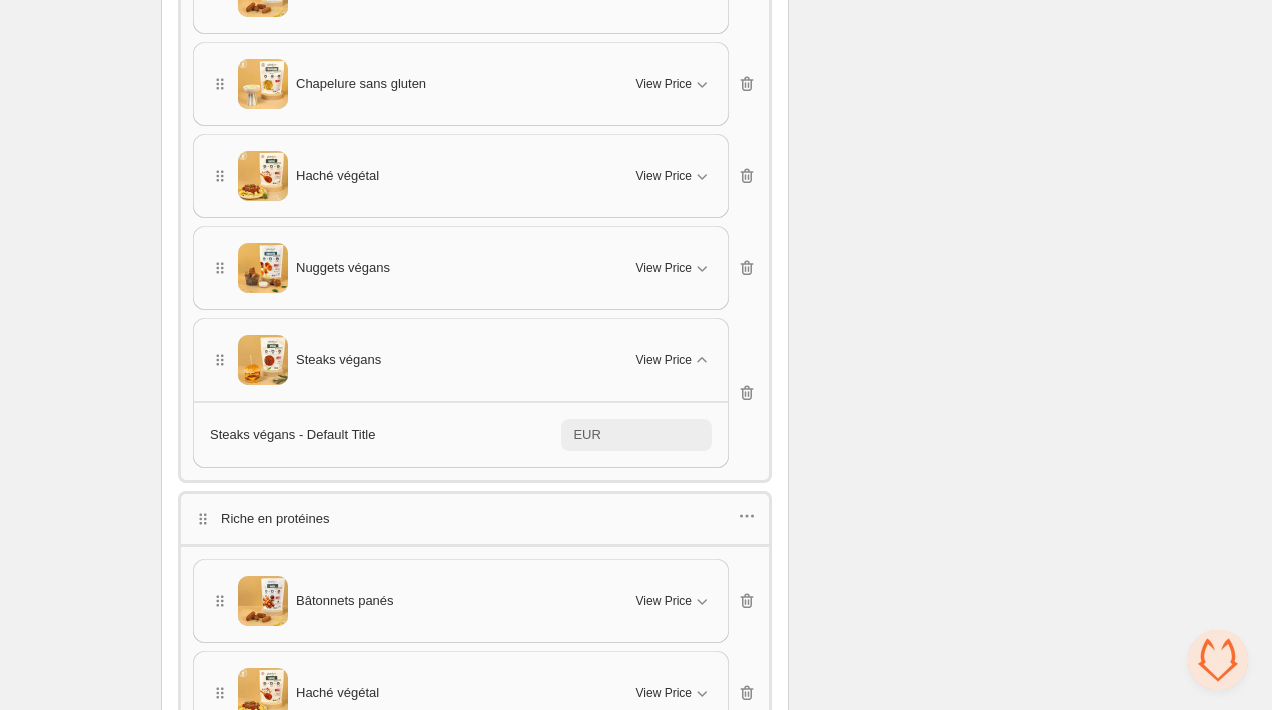 click on "Steaks végans - Default Title" at bounding box center (292, 434) 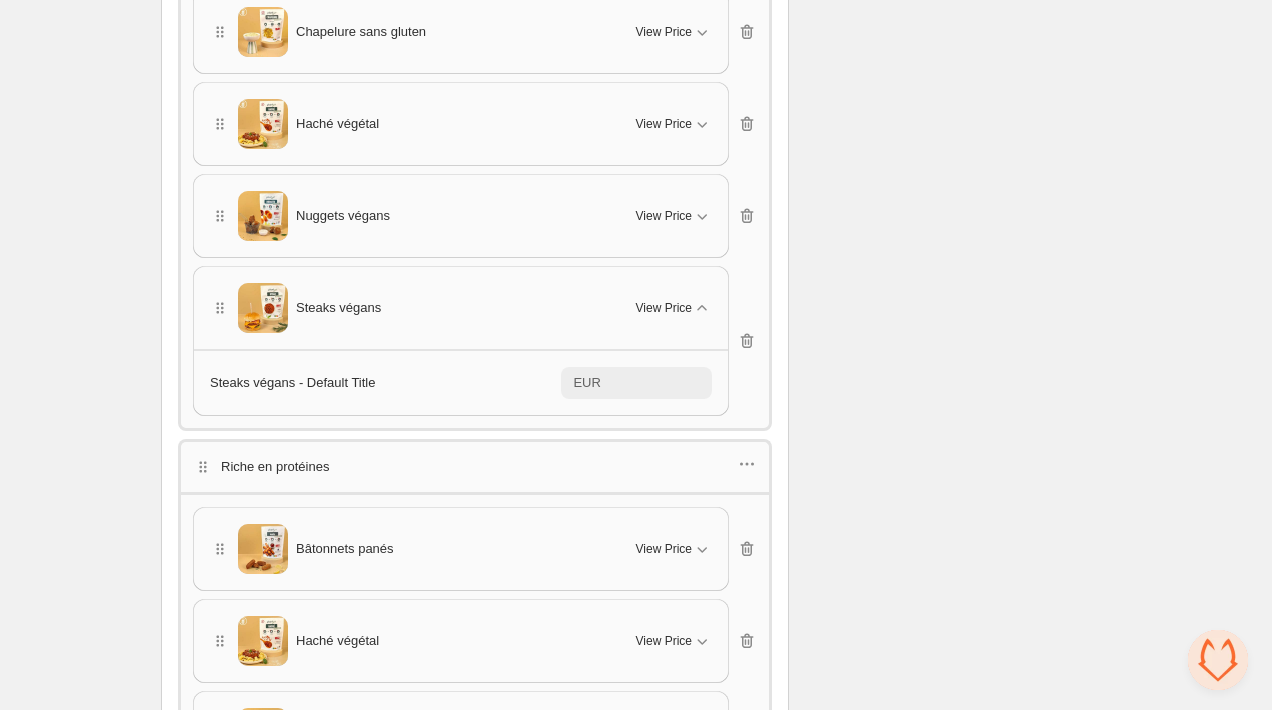 scroll, scrollTop: 1581, scrollLeft: 0, axis: vertical 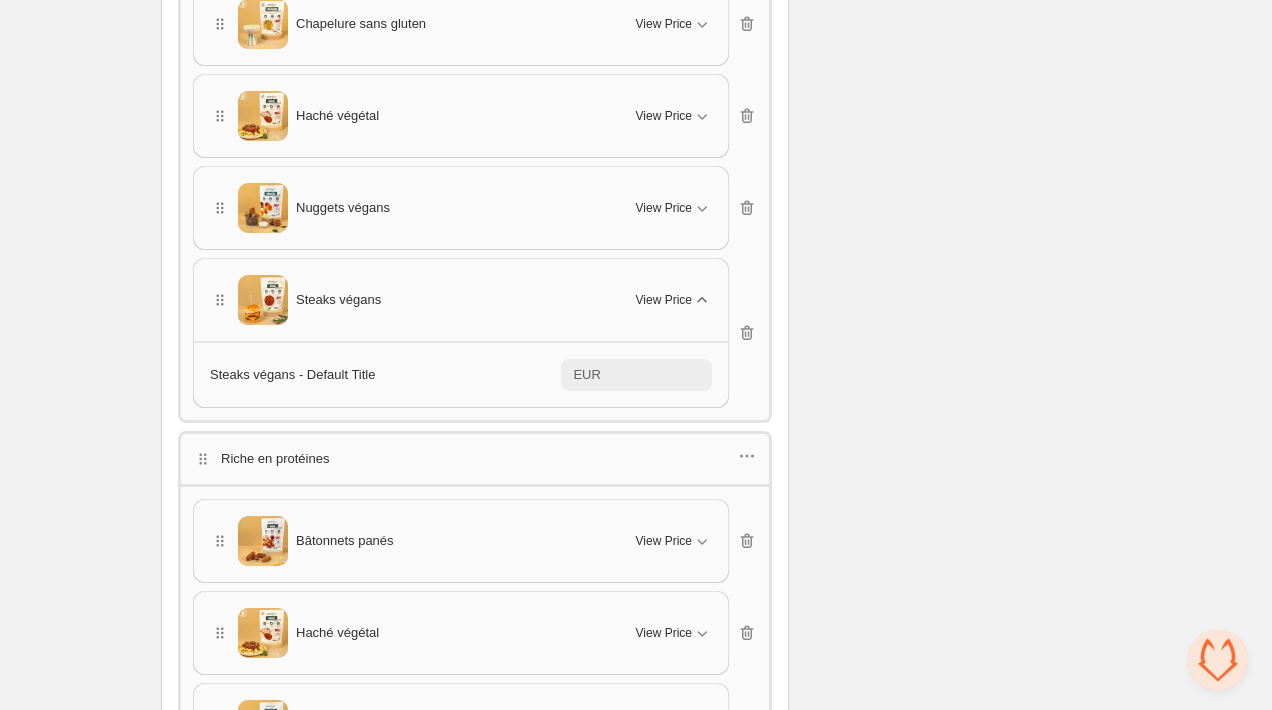 click on "View Price" at bounding box center [664, 300] 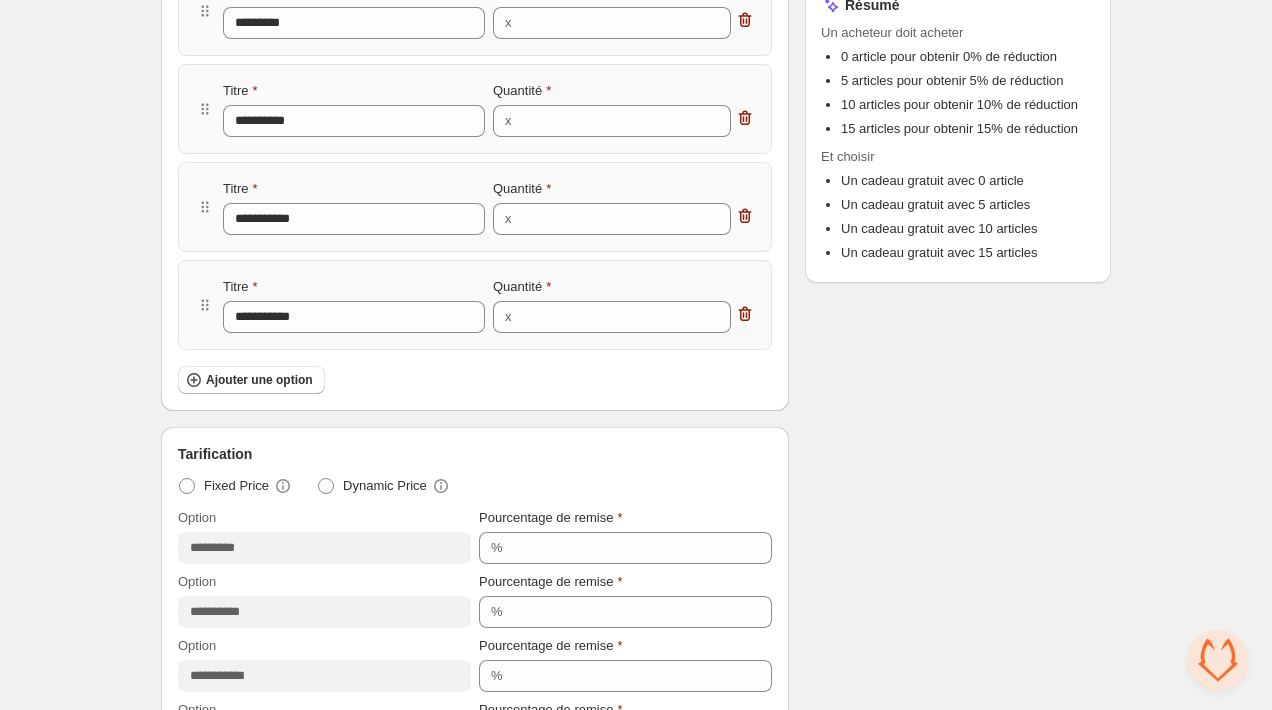 scroll, scrollTop: 0, scrollLeft: 0, axis: both 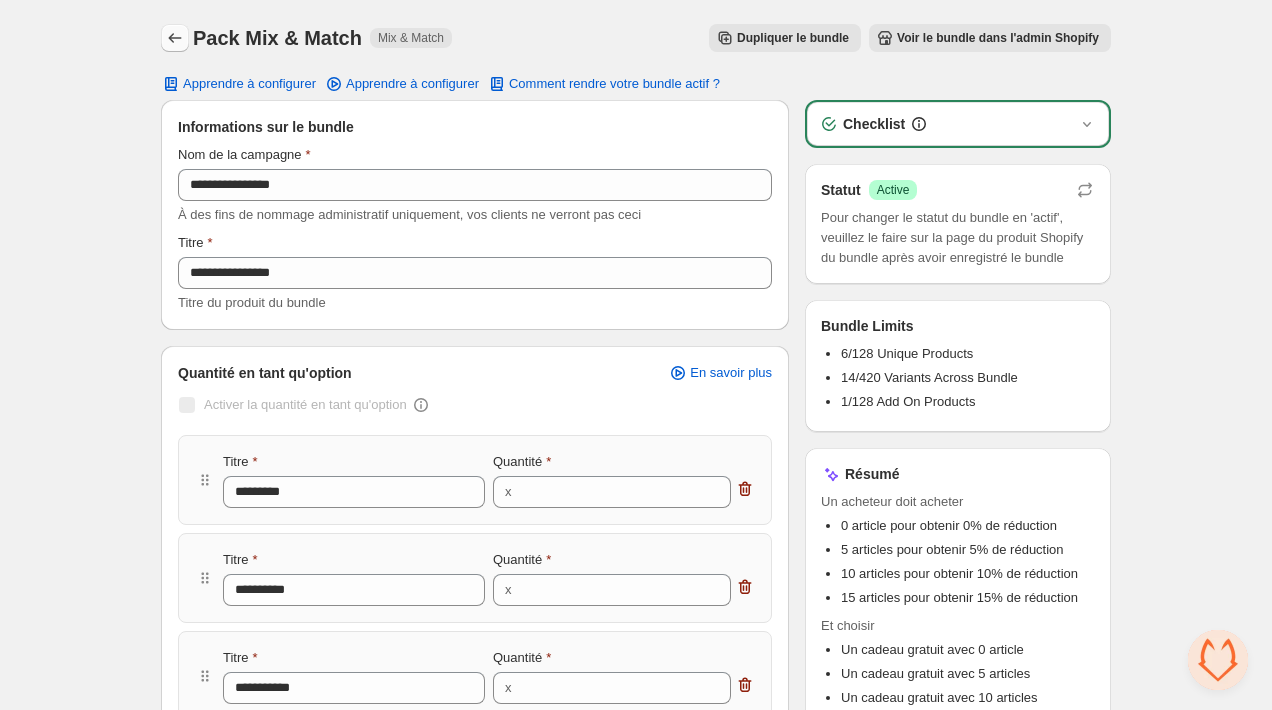 click at bounding box center [175, 38] 